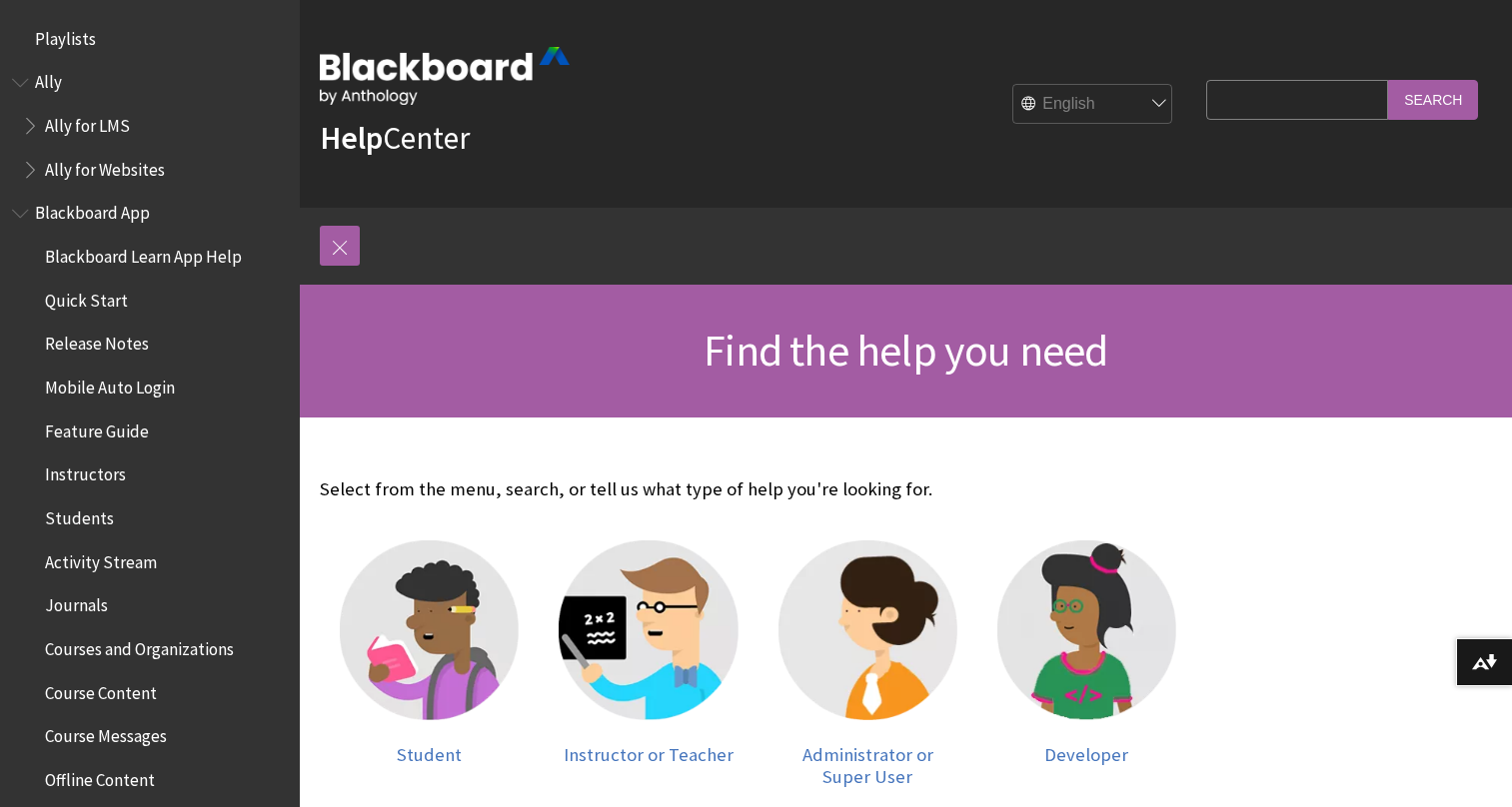 scroll, scrollTop: 0, scrollLeft: 0, axis: both 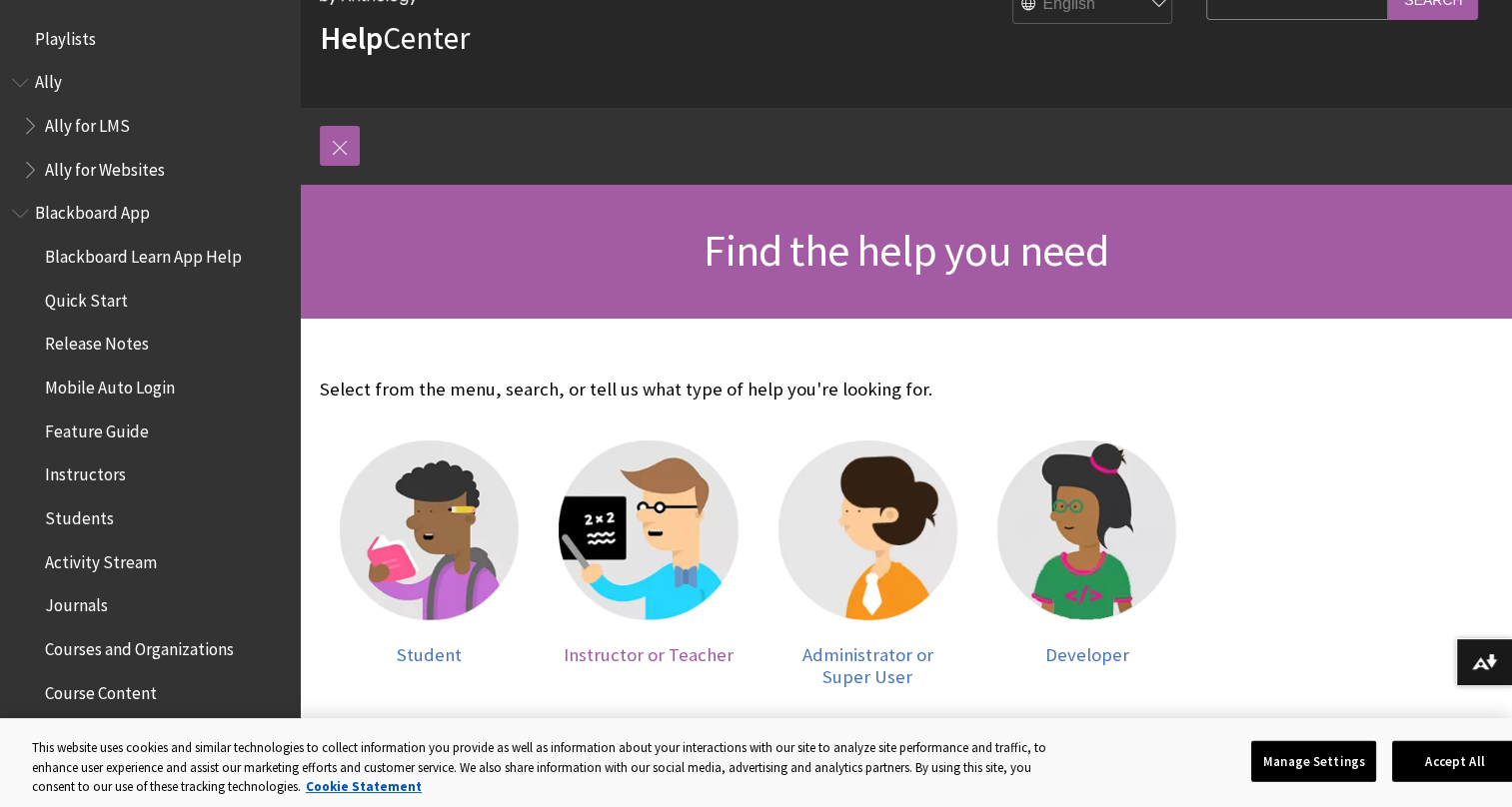 click at bounding box center [648, 529] 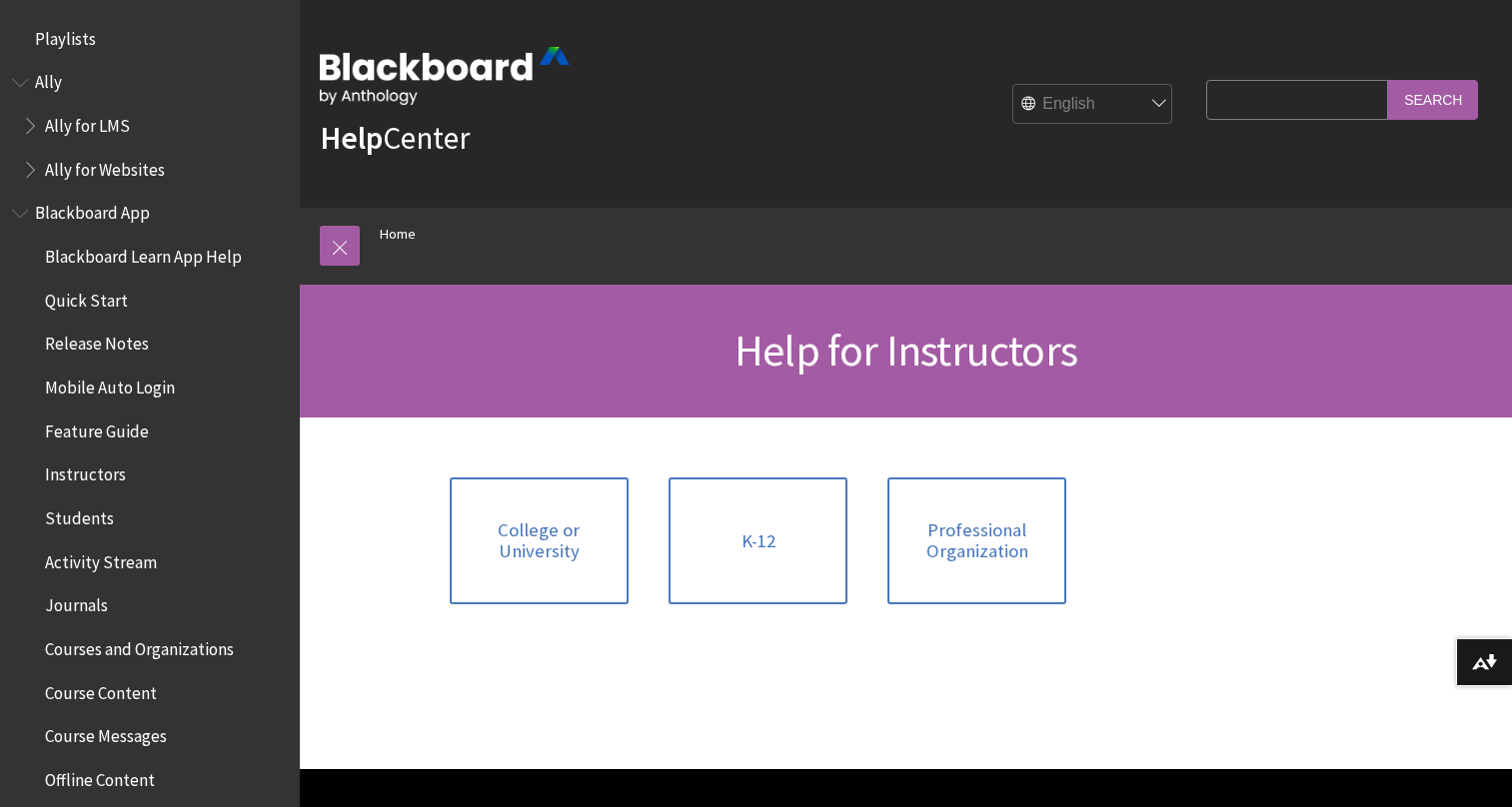 scroll, scrollTop: 0, scrollLeft: 0, axis: both 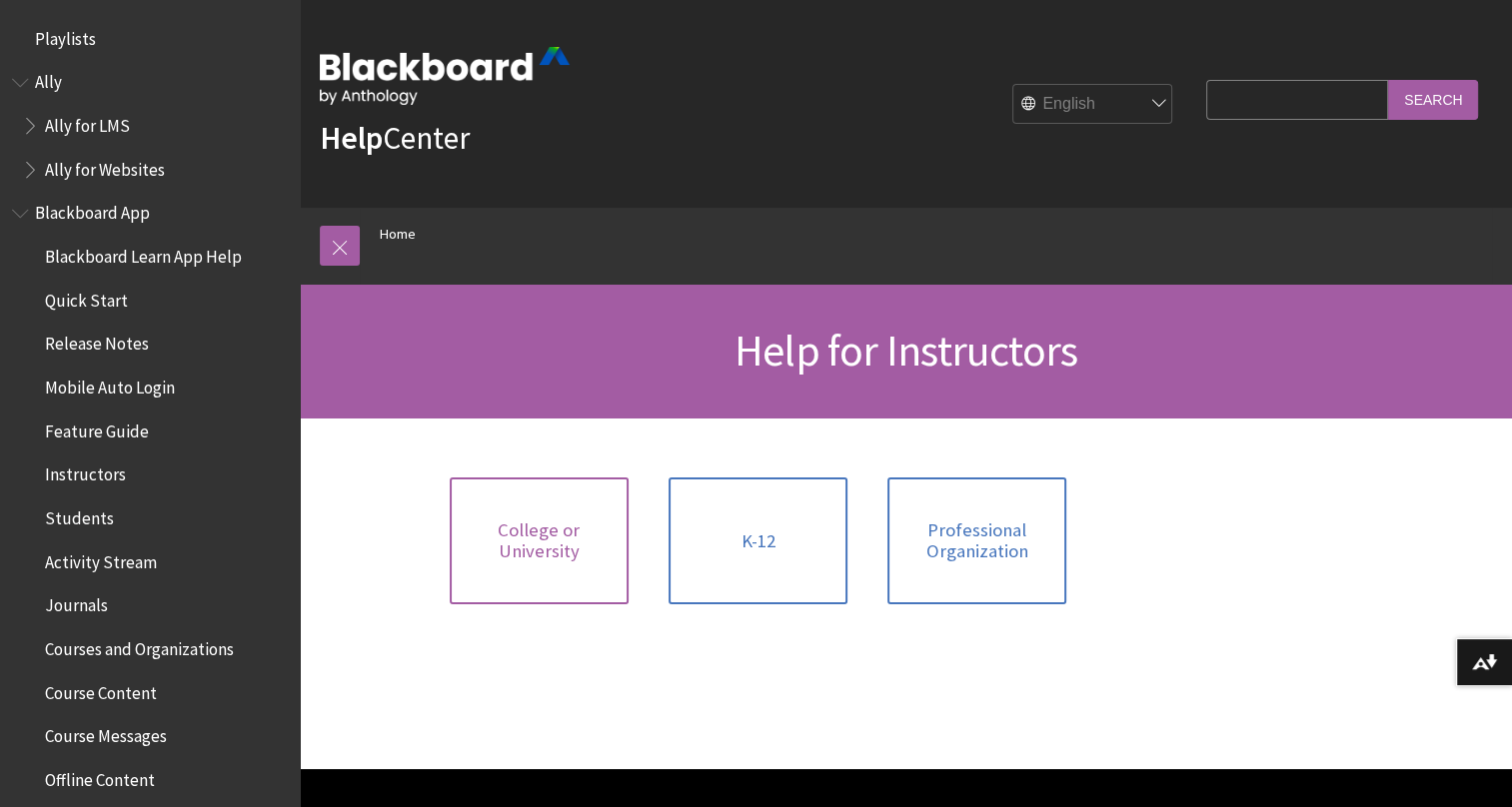 click on "College or University" at bounding box center [539, 540] 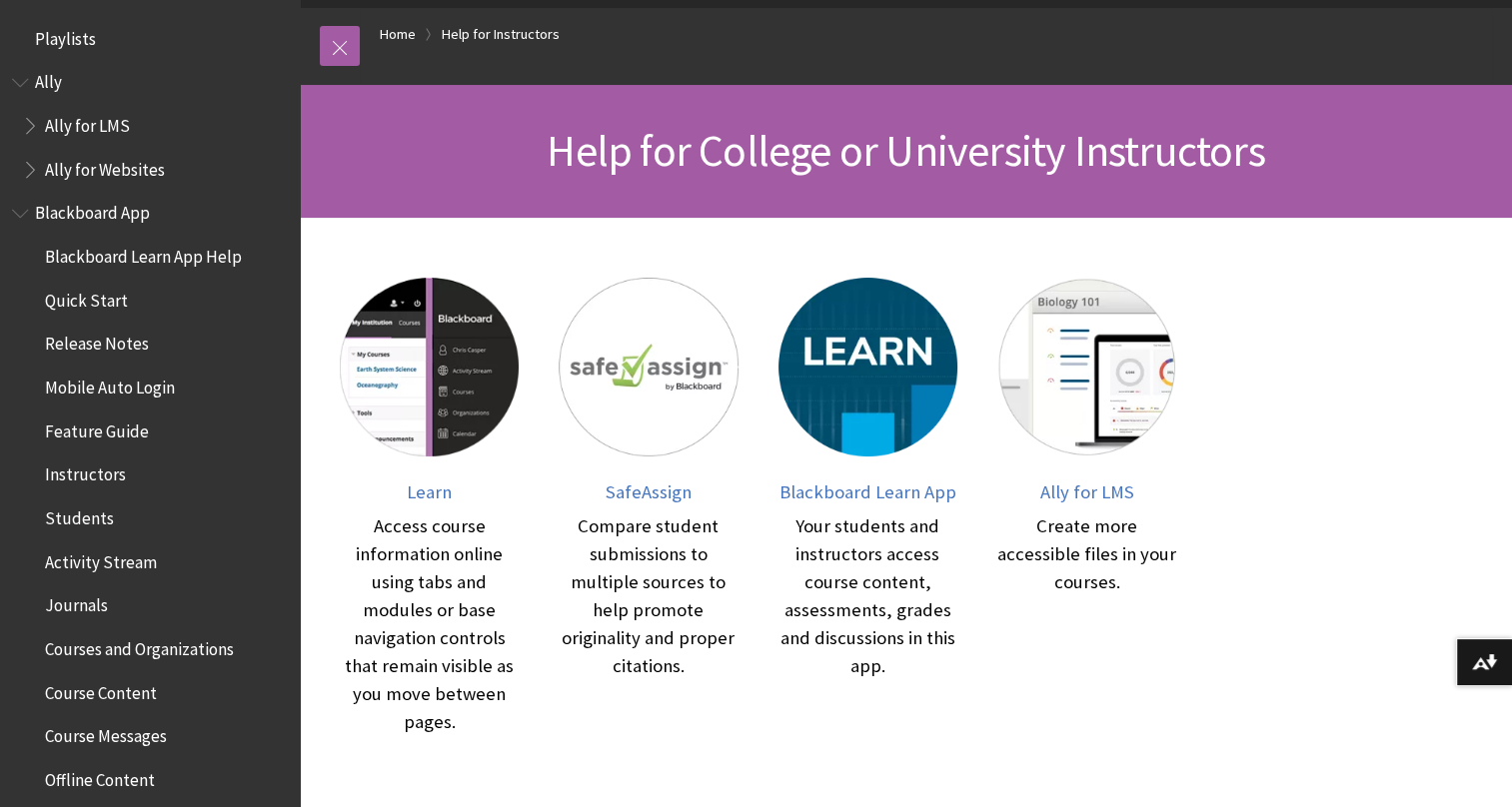 scroll, scrollTop: 200, scrollLeft: 0, axis: vertical 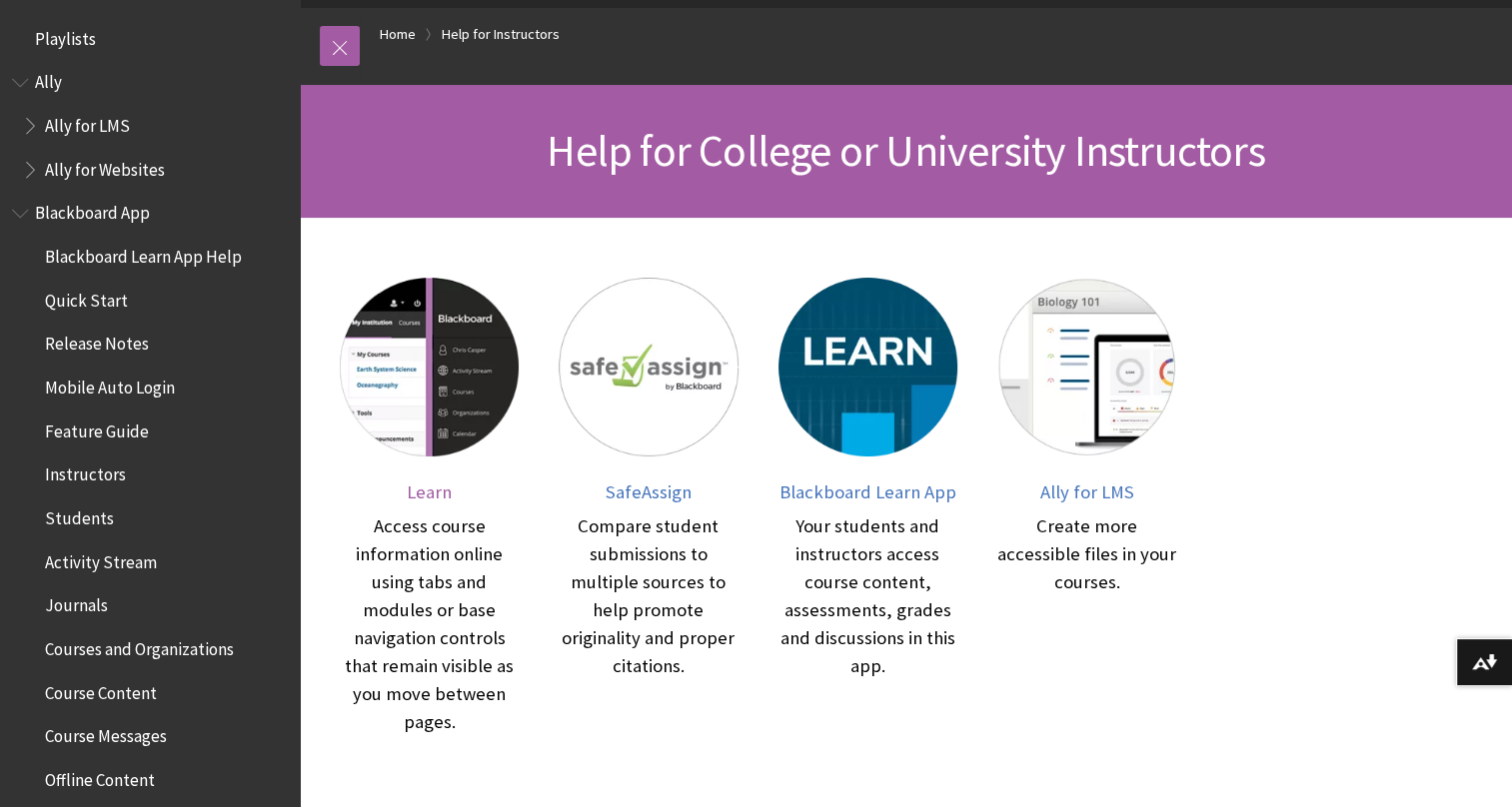 click at bounding box center (429, 367) 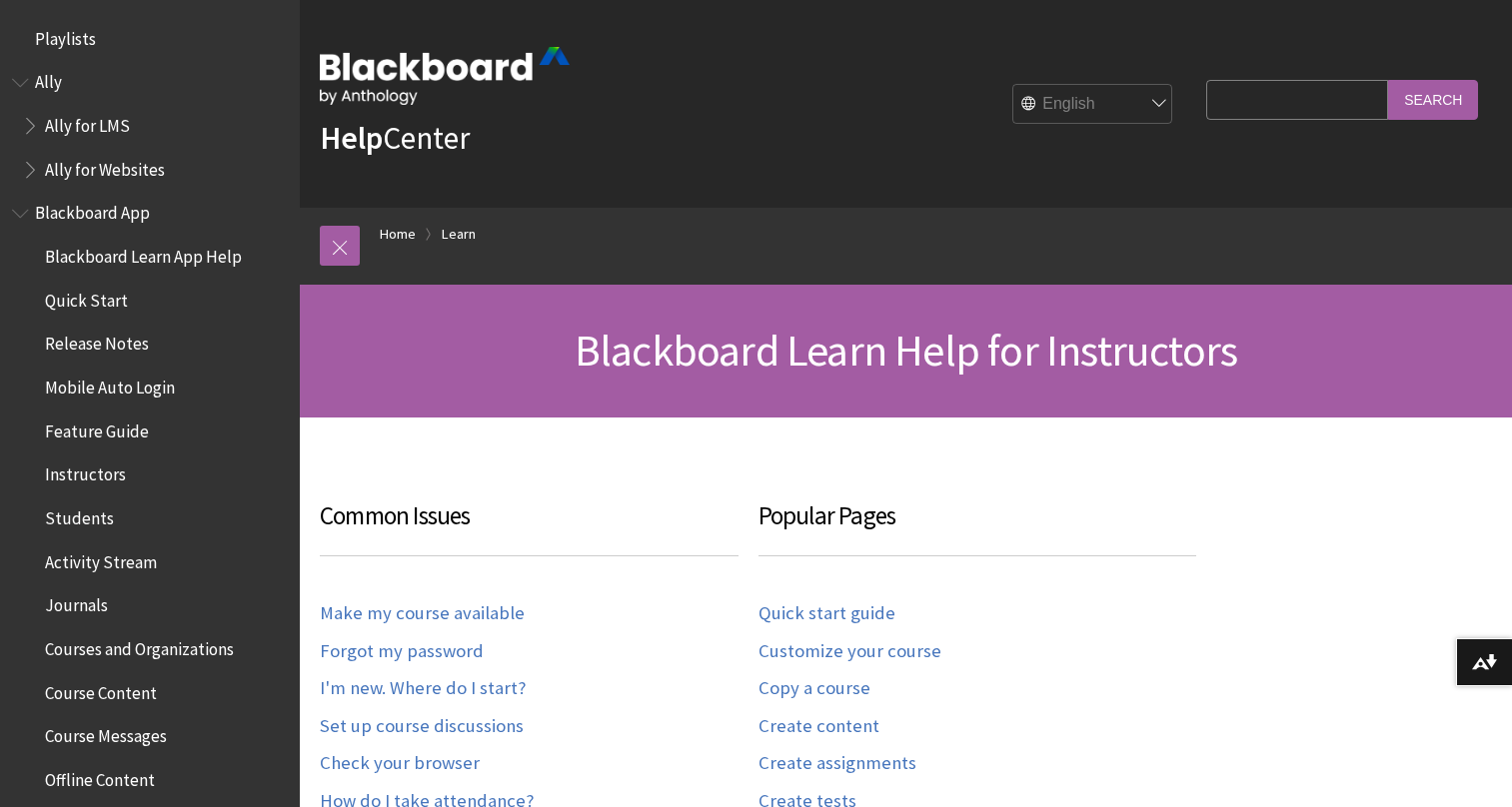 scroll, scrollTop: 0, scrollLeft: 0, axis: both 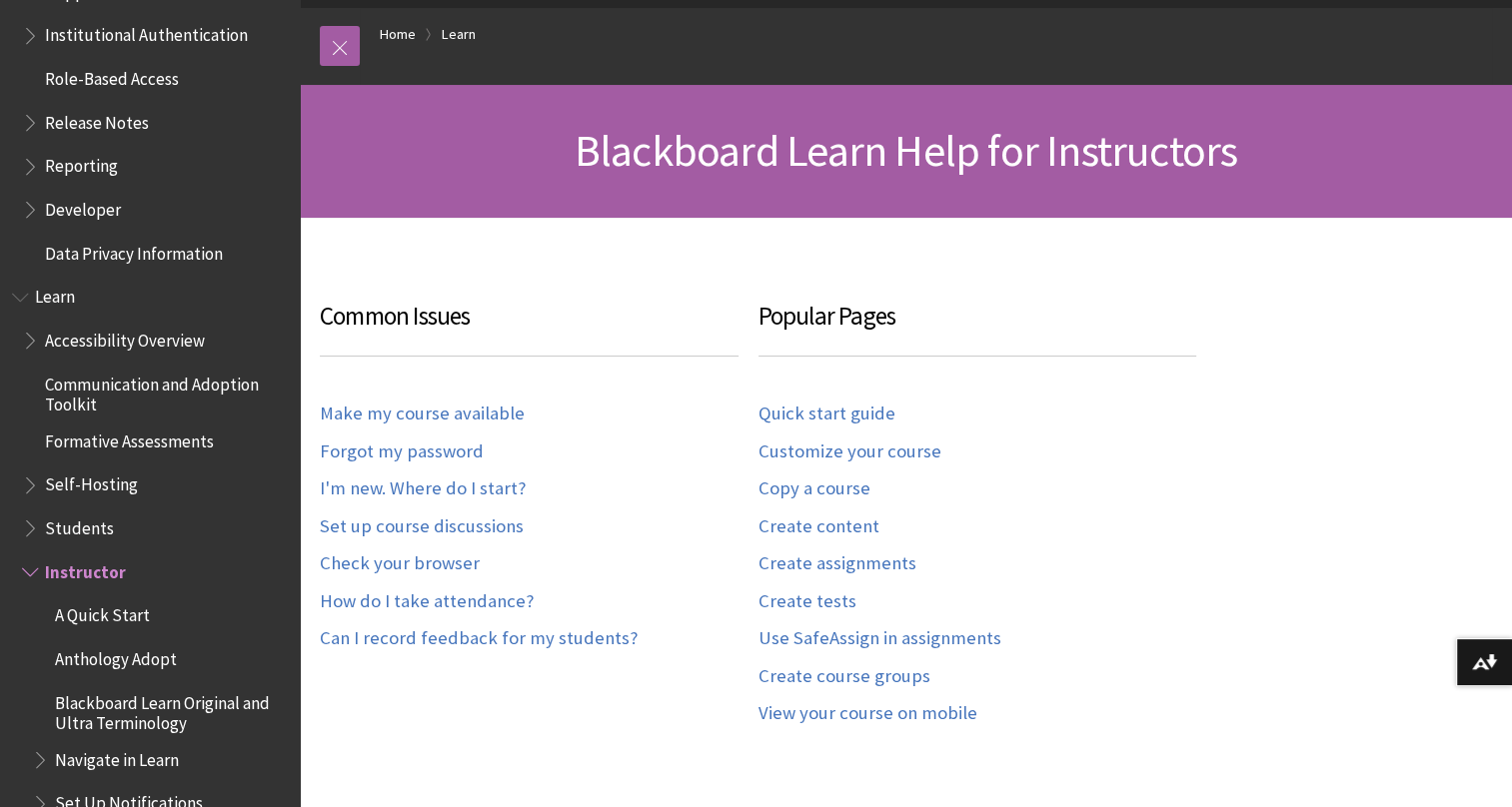 drag, startPoint x: 1095, startPoint y: 413, endPoint x: 1111, endPoint y: 414, distance: 16.03122 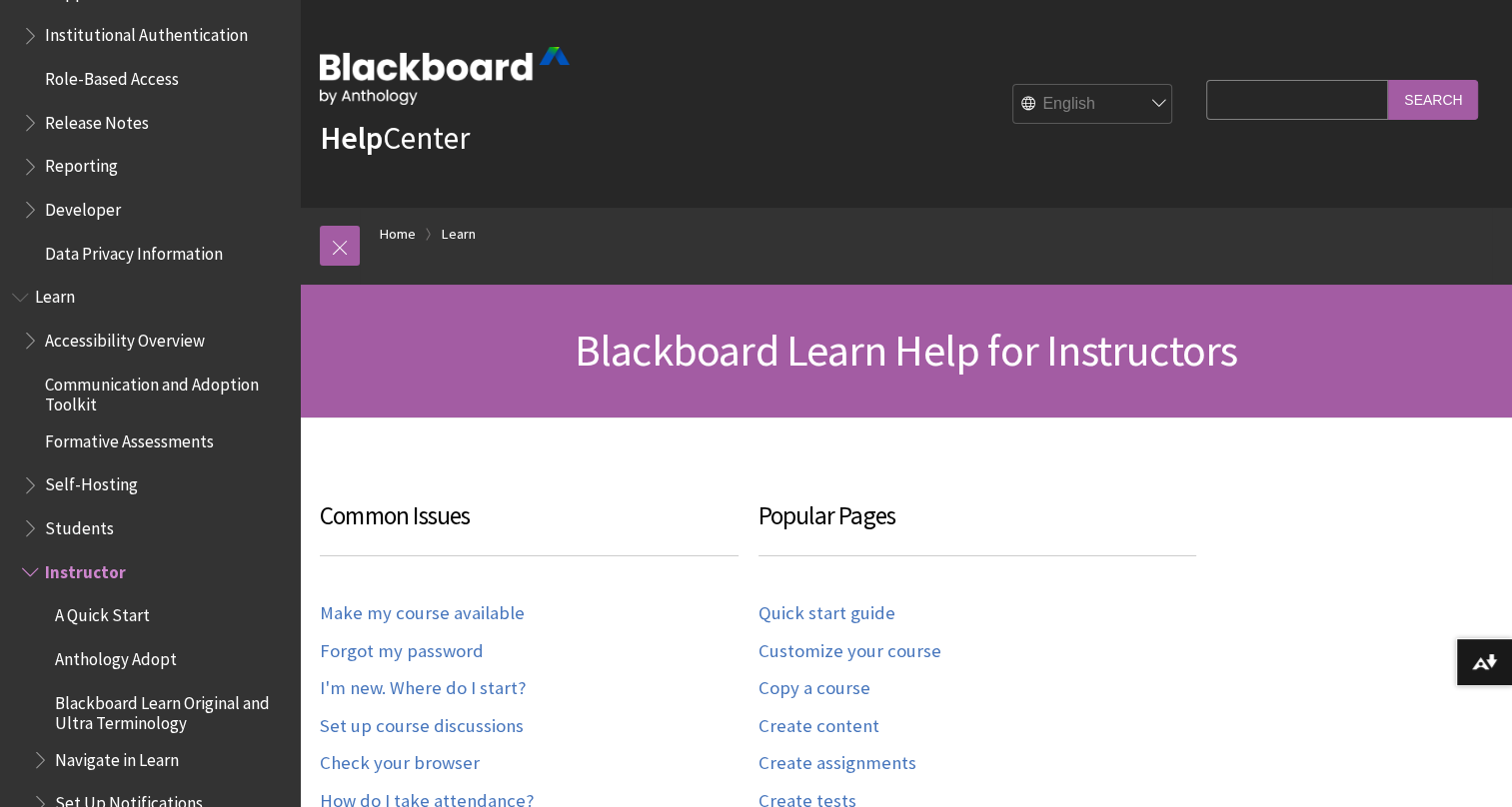 click on "Popular Pages" at bounding box center [977, 526] 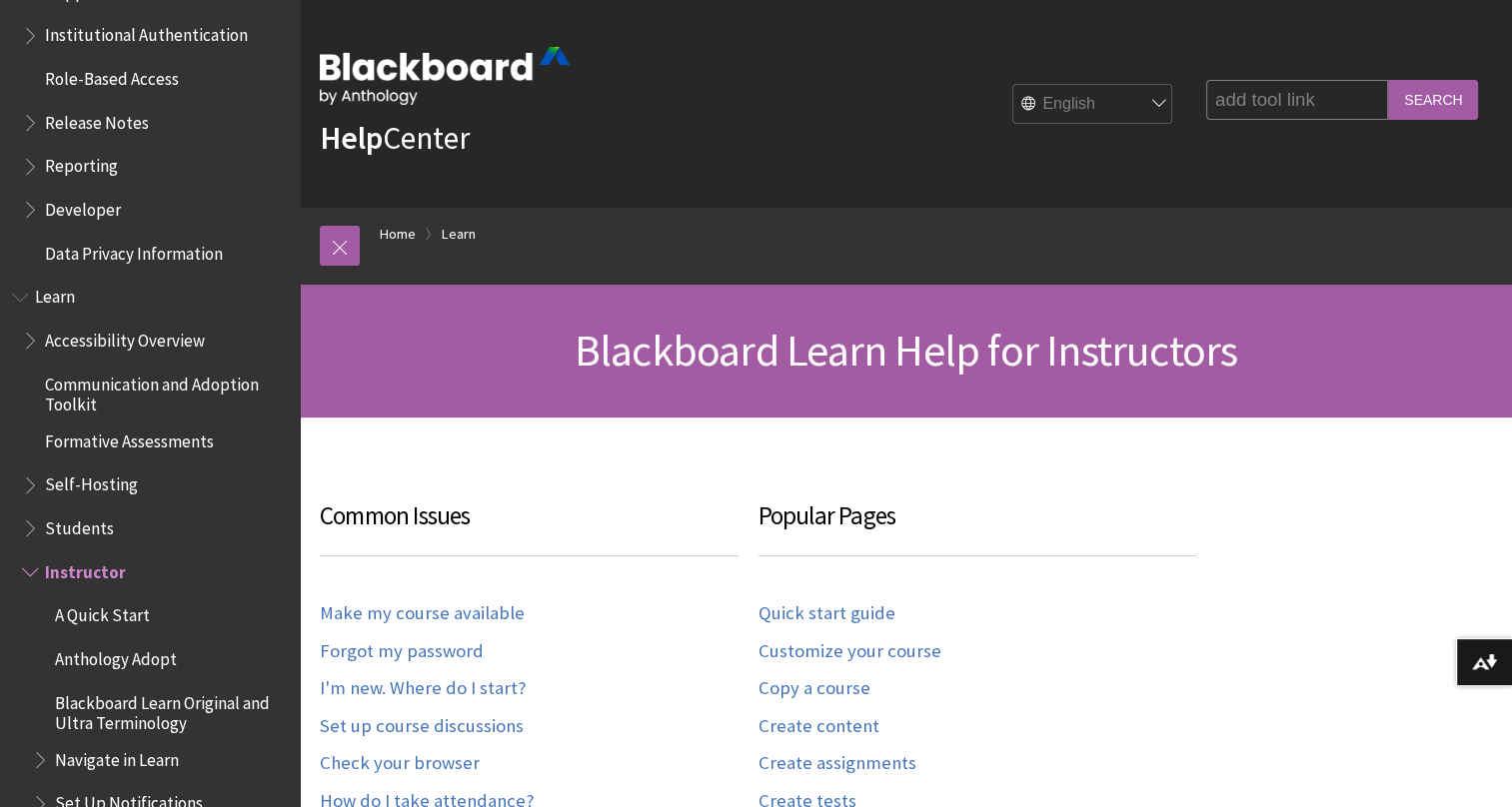 type on "add tool link" 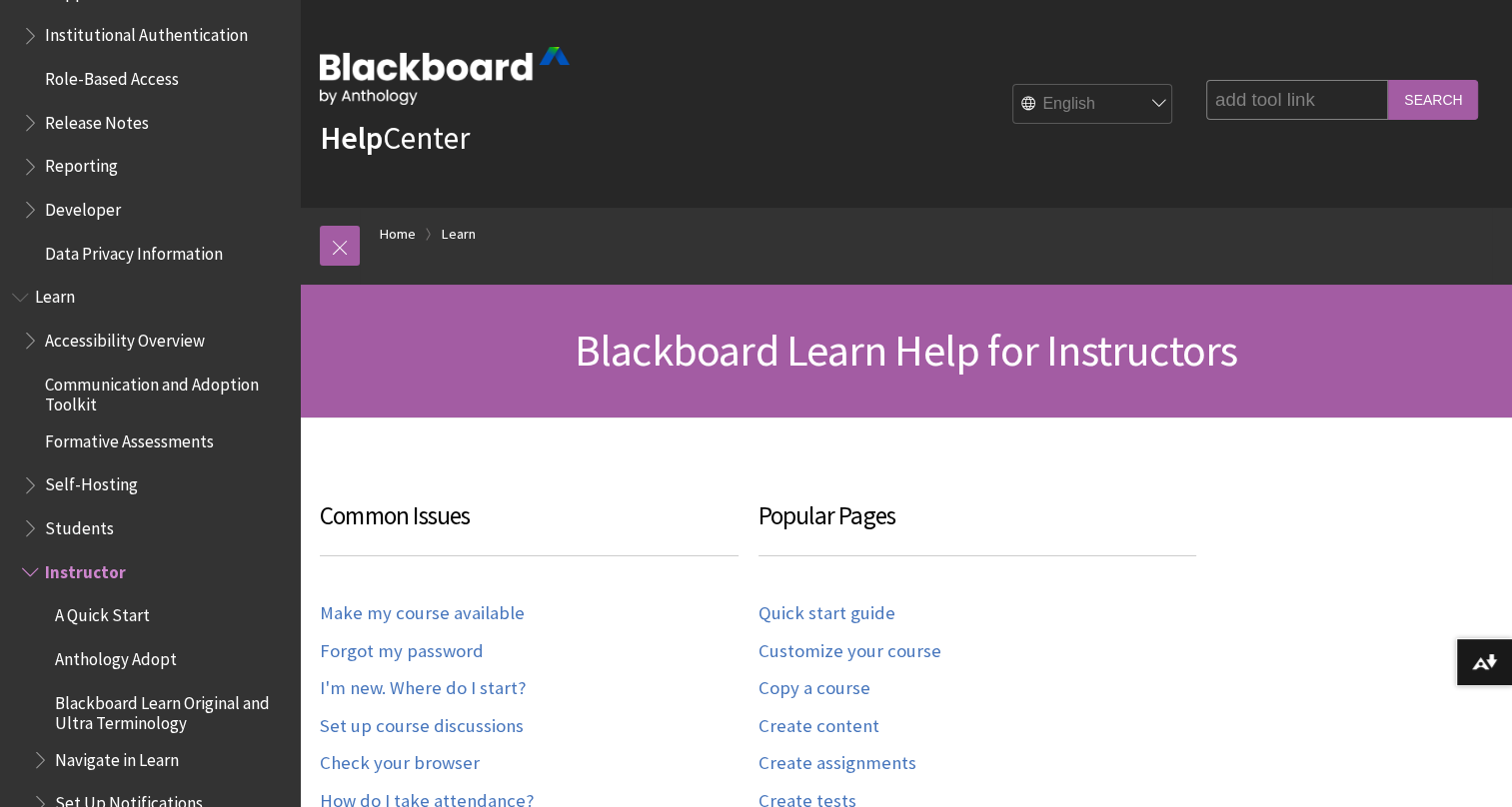 click on "Search" at bounding box center (1433, 99) 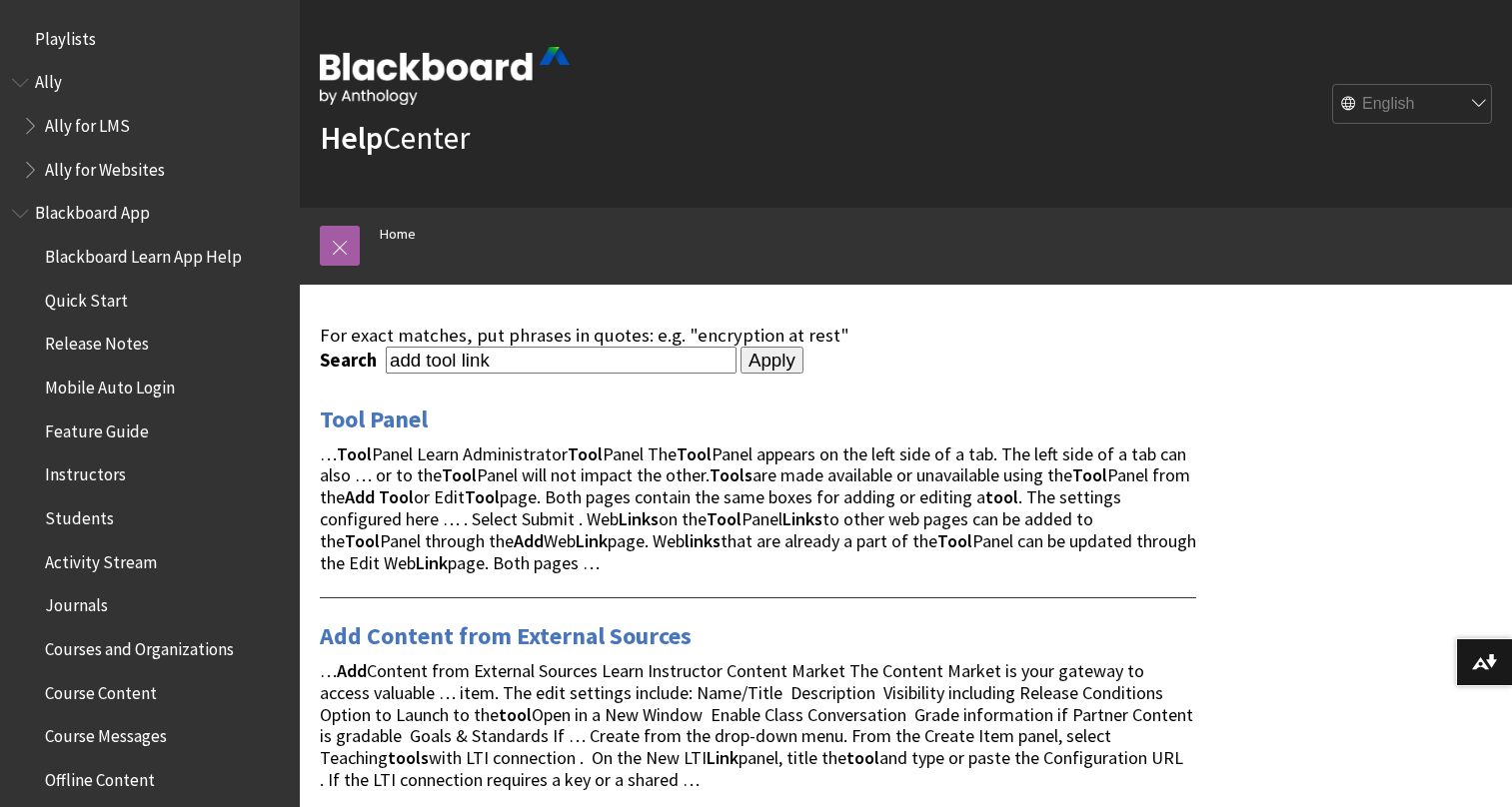scroll, scrollTop: 0, scrollLeft: 0, axis: both 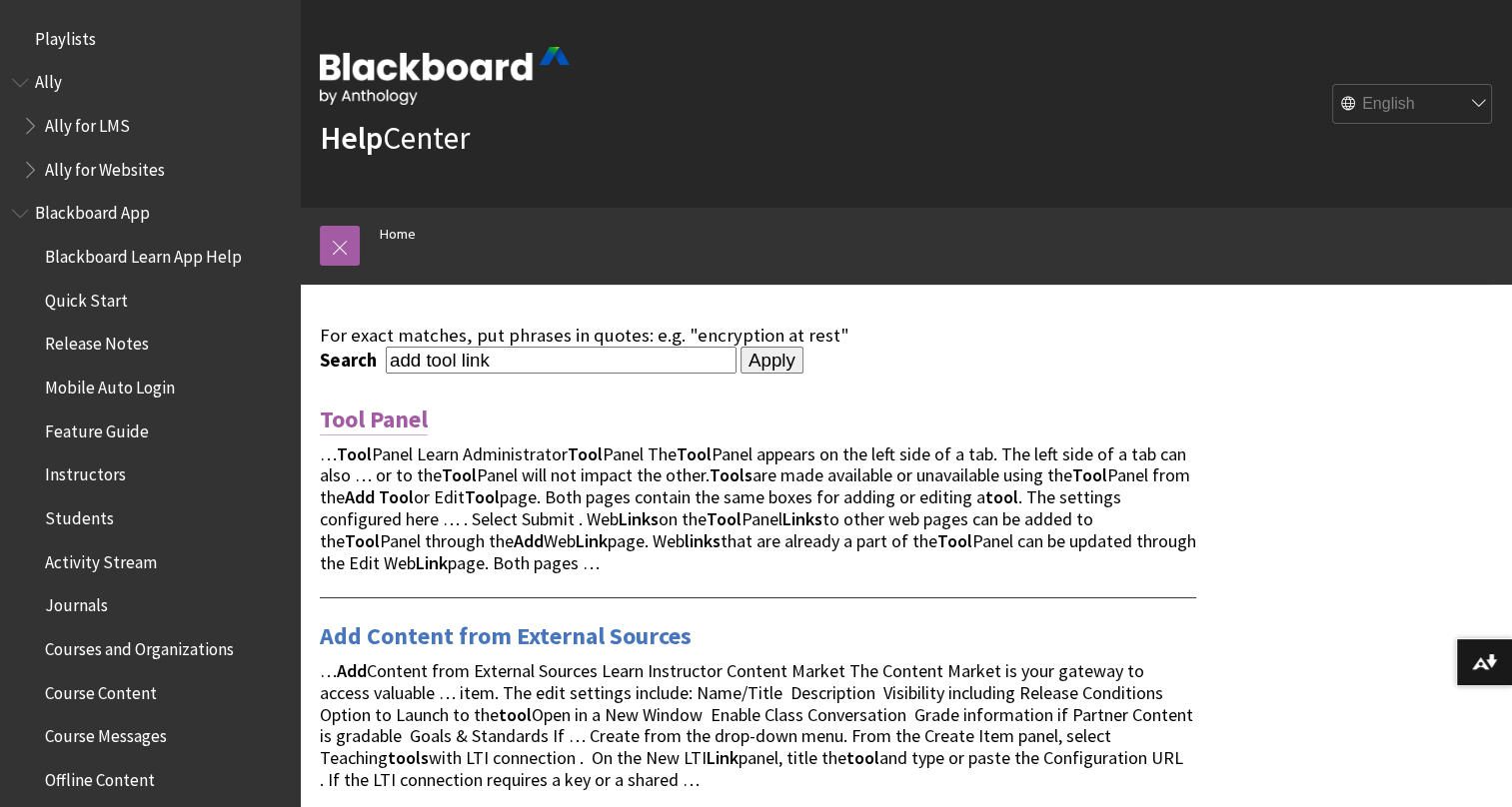 click on "Tool Panel" at bounding box center (374, 419) 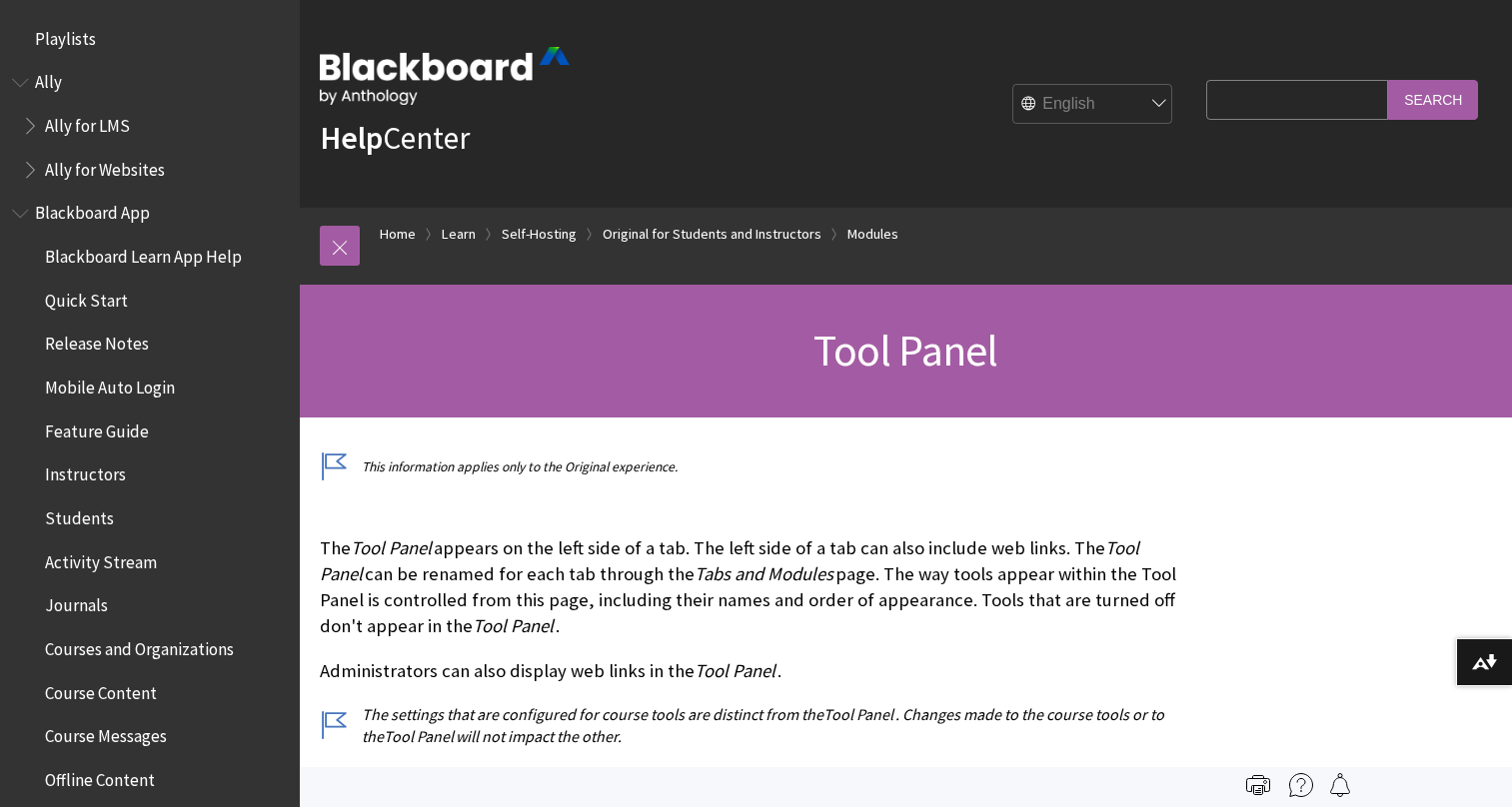 scroll, scrollTop: 0, scrollLeft: 0, axis: both 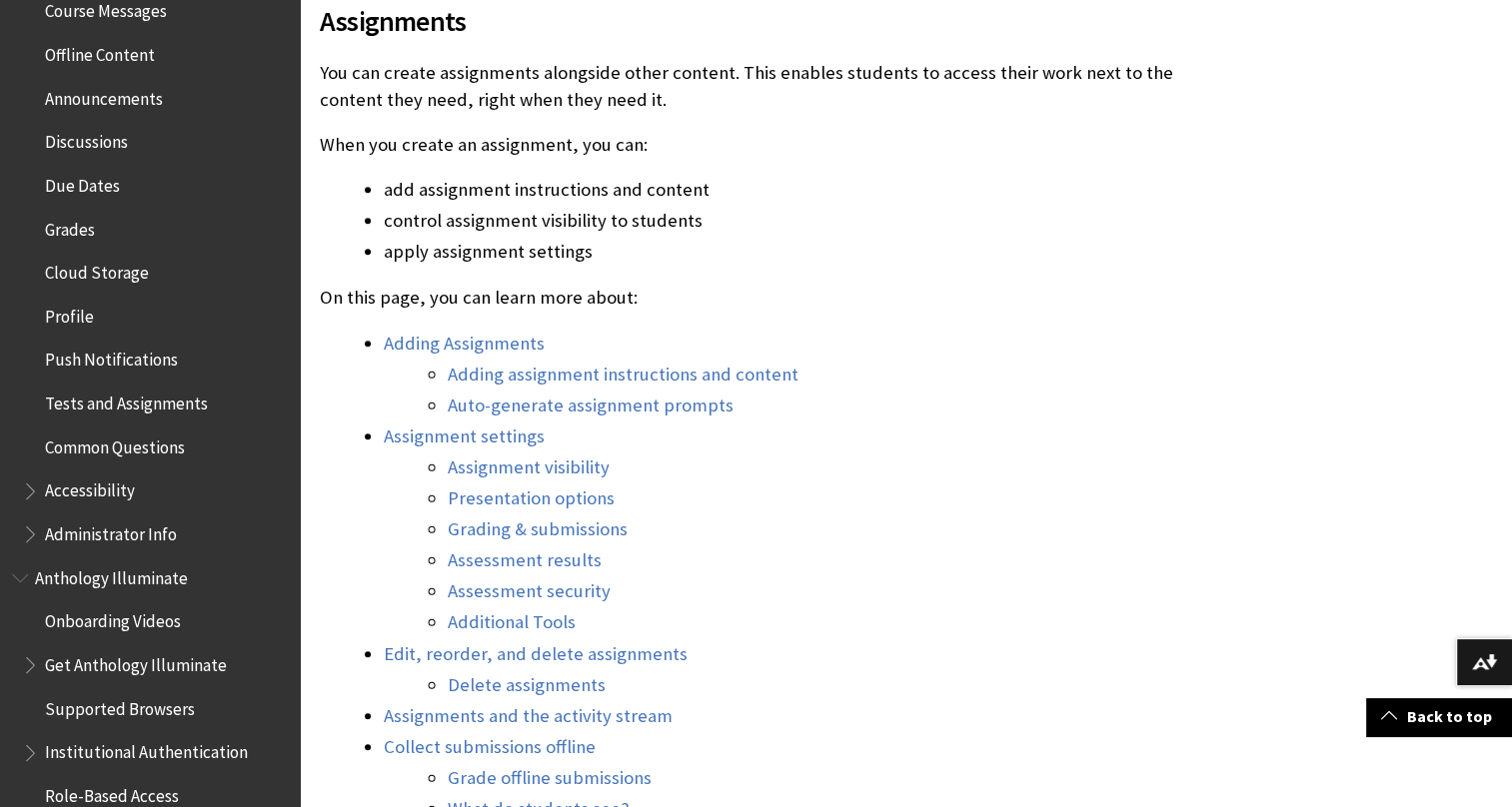 click on "Tests and Assignments" at bounding box center (126, 400) 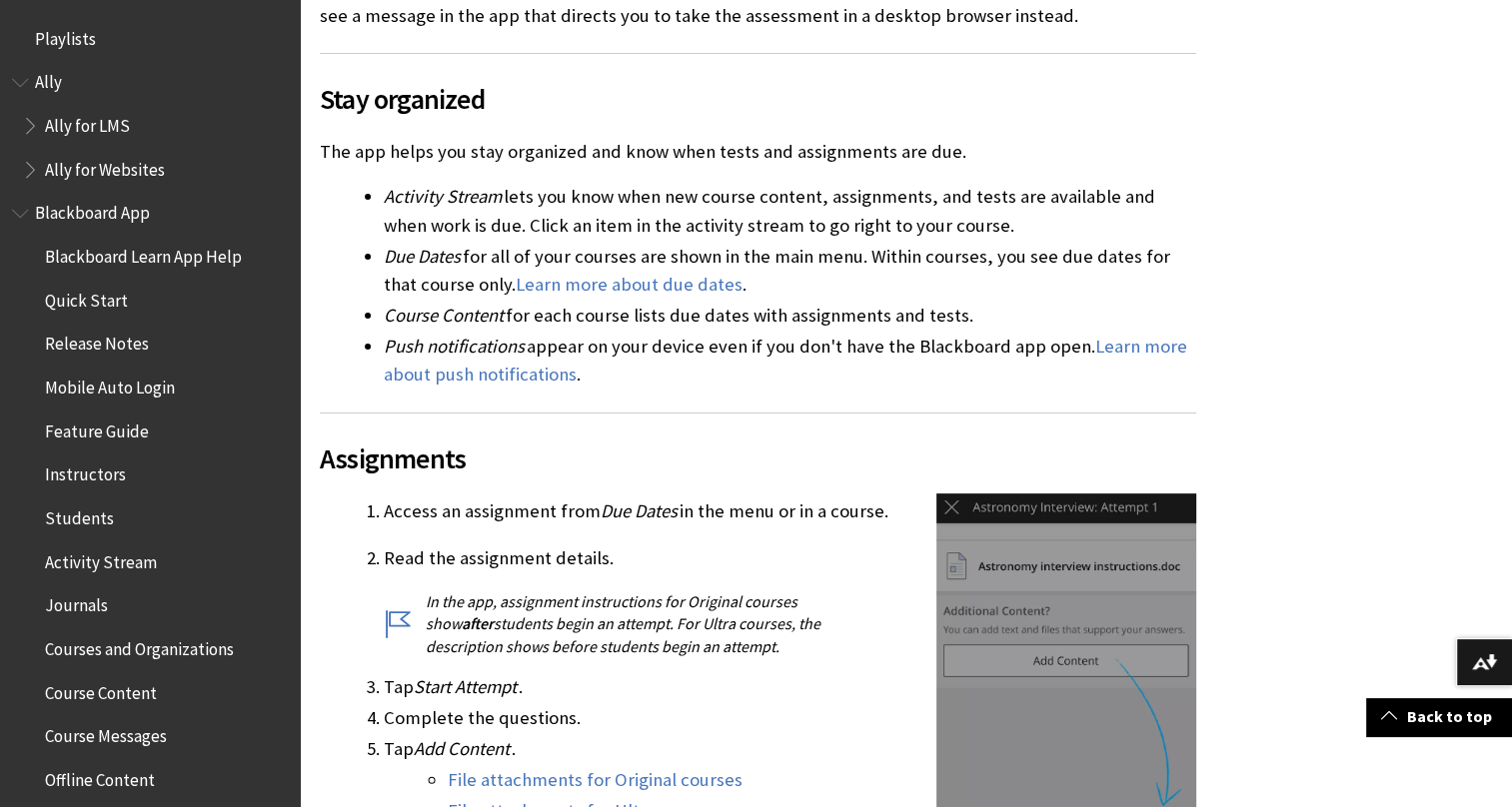 scroll, scrollTop: 699, scrollLeft: 0, axis: vertical 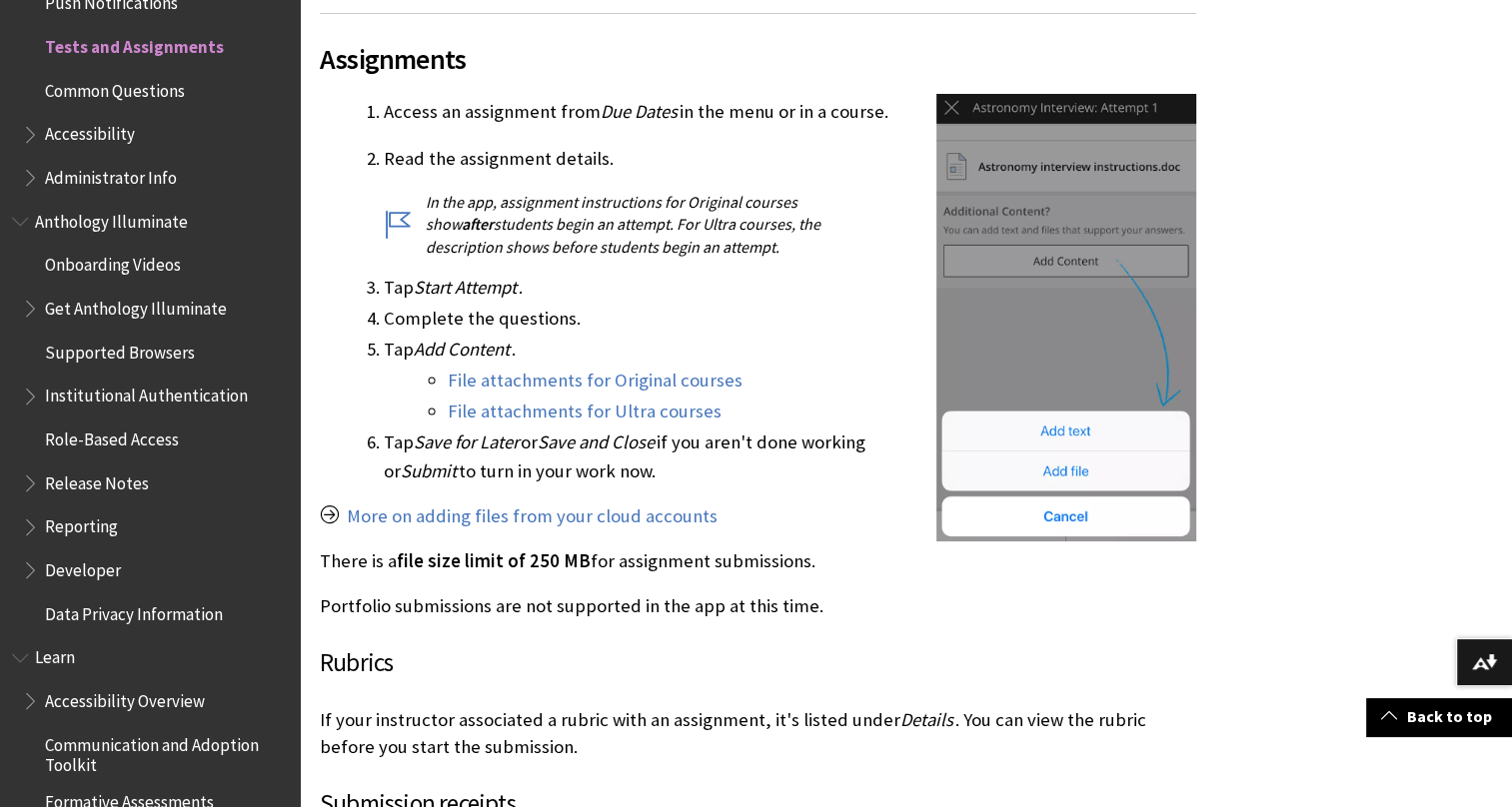 click on "Tap  Save for Later  or  Save and Close  if you aren't done working or  Submit  to turn in your work now." at bounding box center (789, 456) 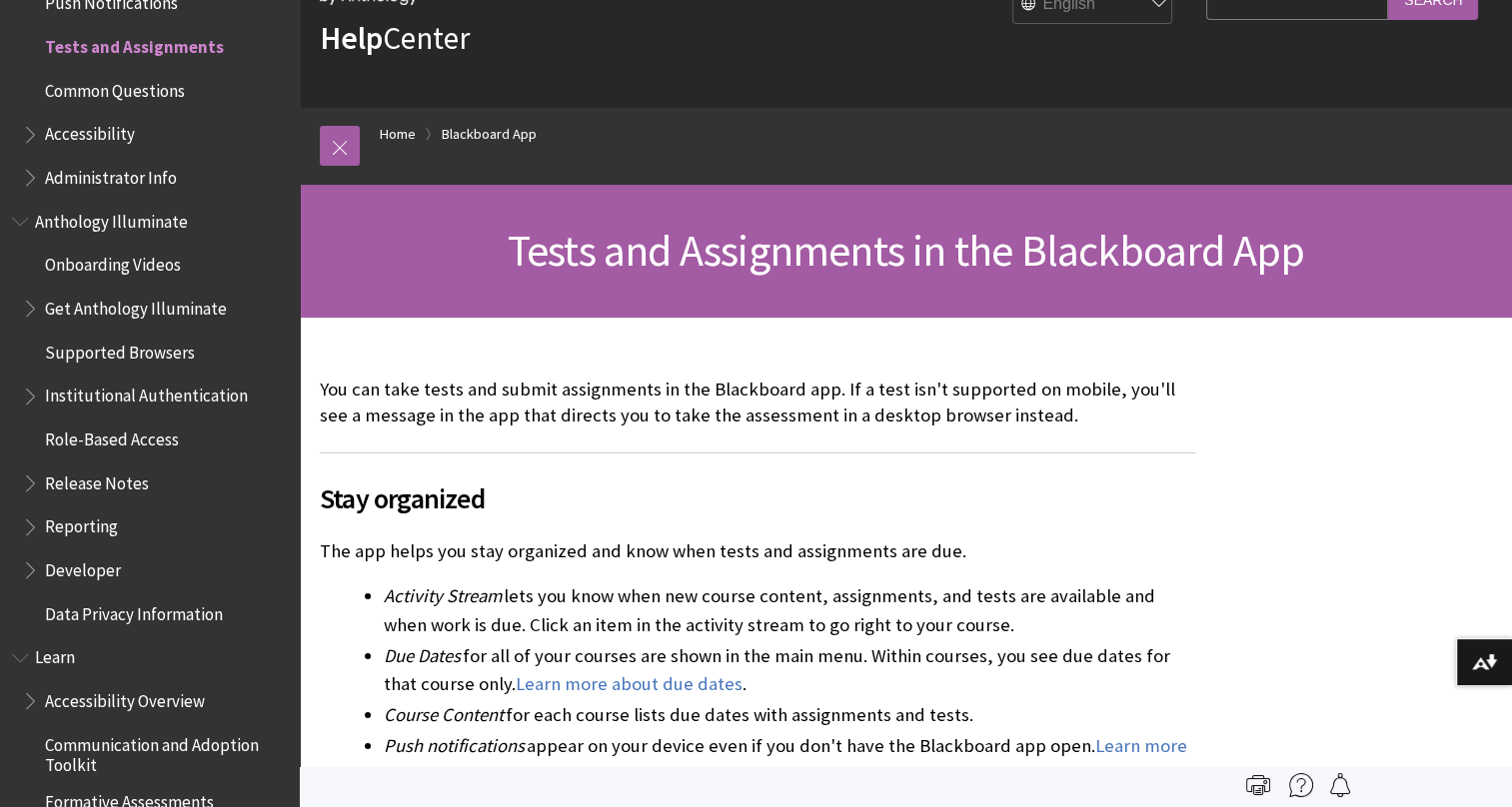 scroll, scrollTop: 0, scrollLeft: 0, axis: both 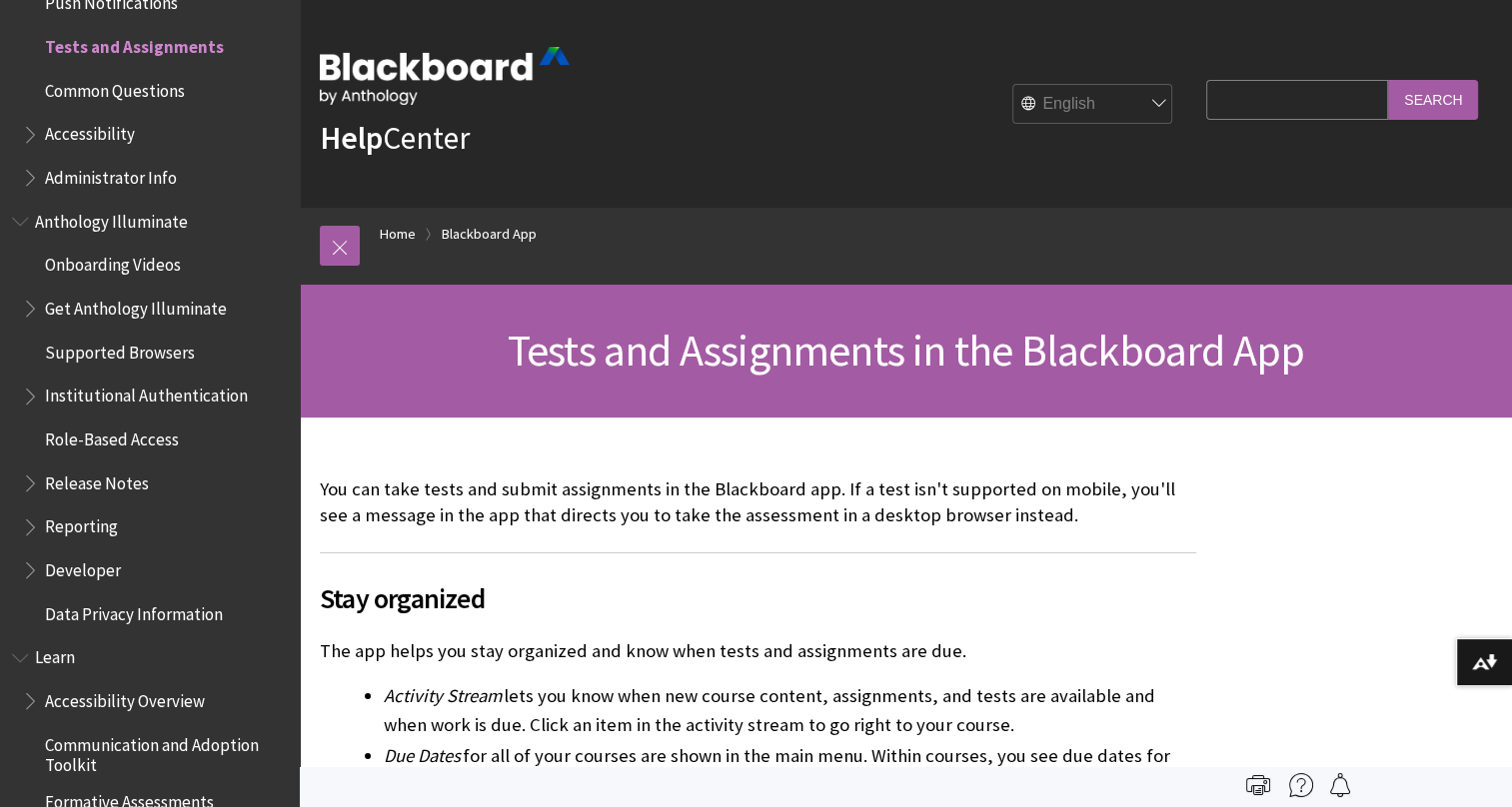 click on "Search Query" at bounding box center (1297, 99) 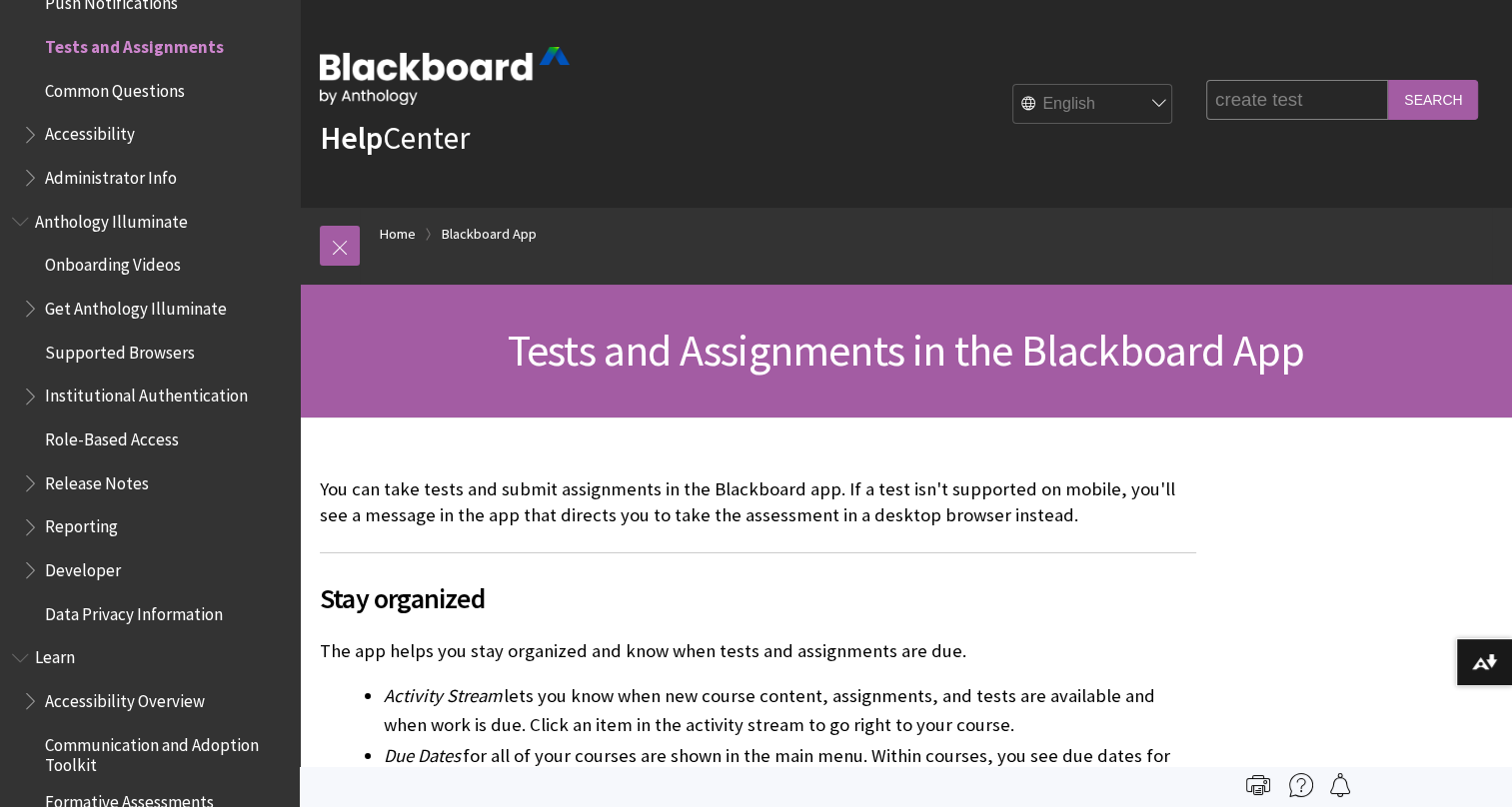 type on "create test" 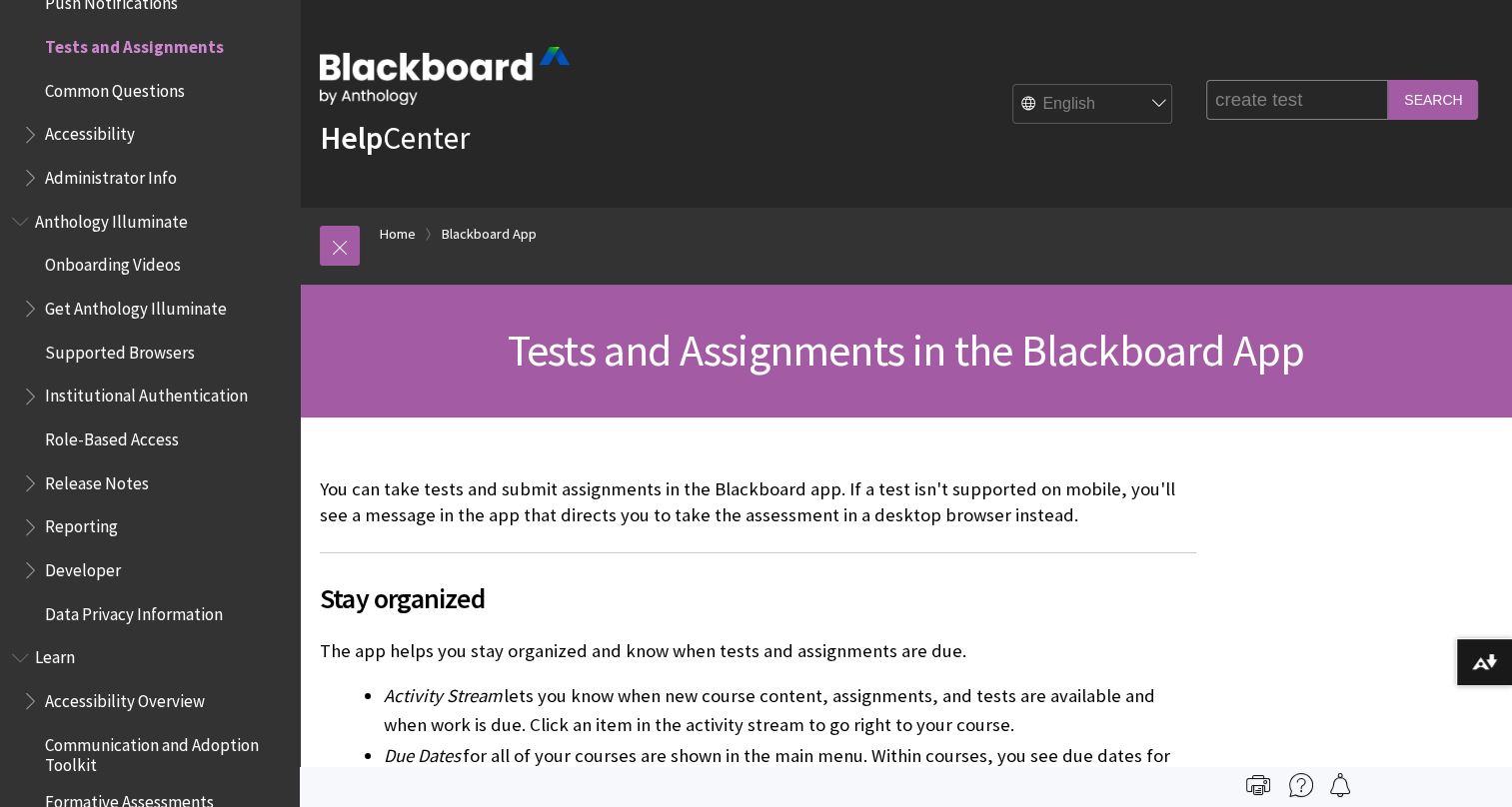 click on "Search" at bounding box center (1433, 99) 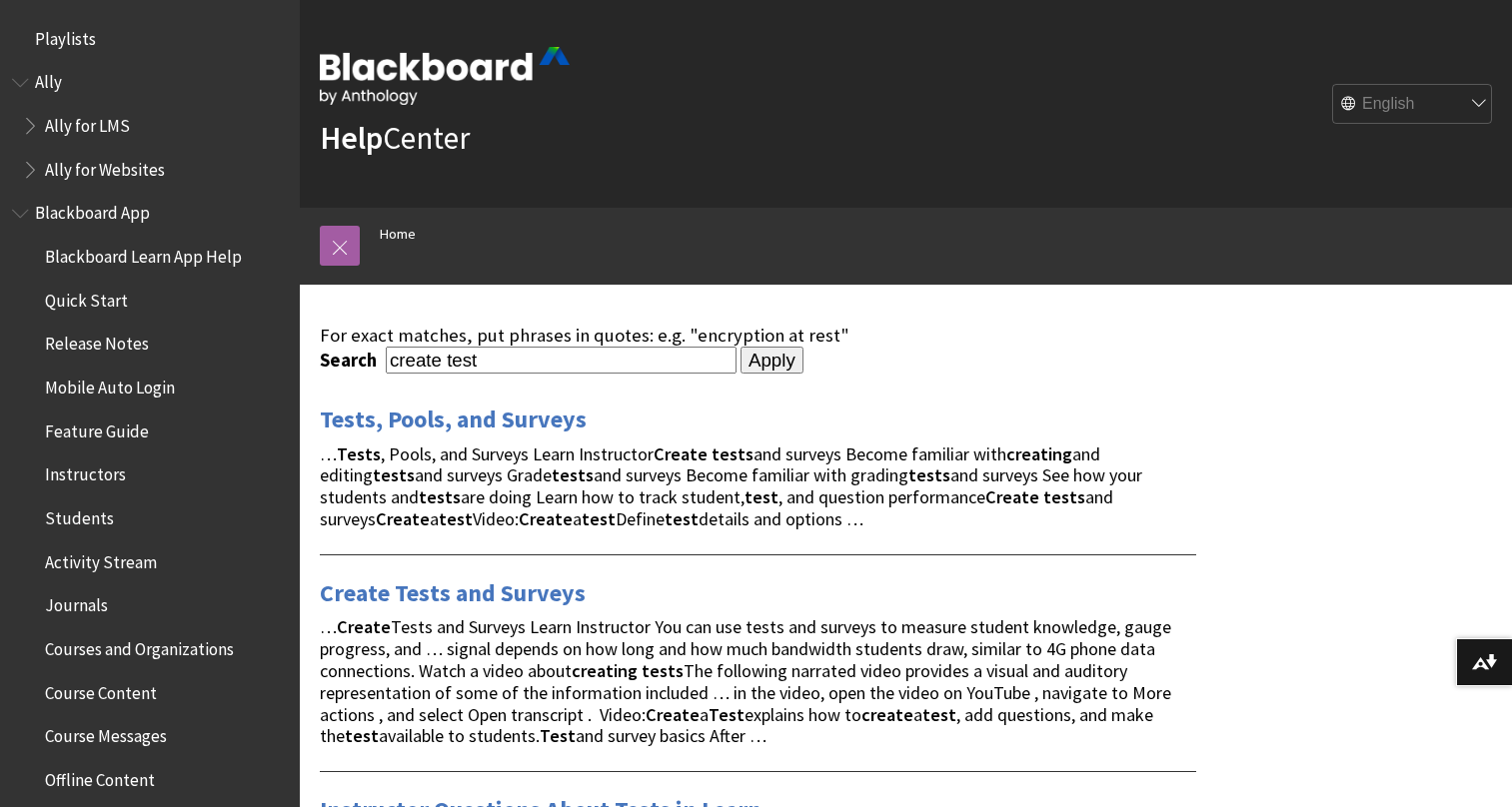 scroll, scrollTop: 0, scrollLeft: 0, axis: both 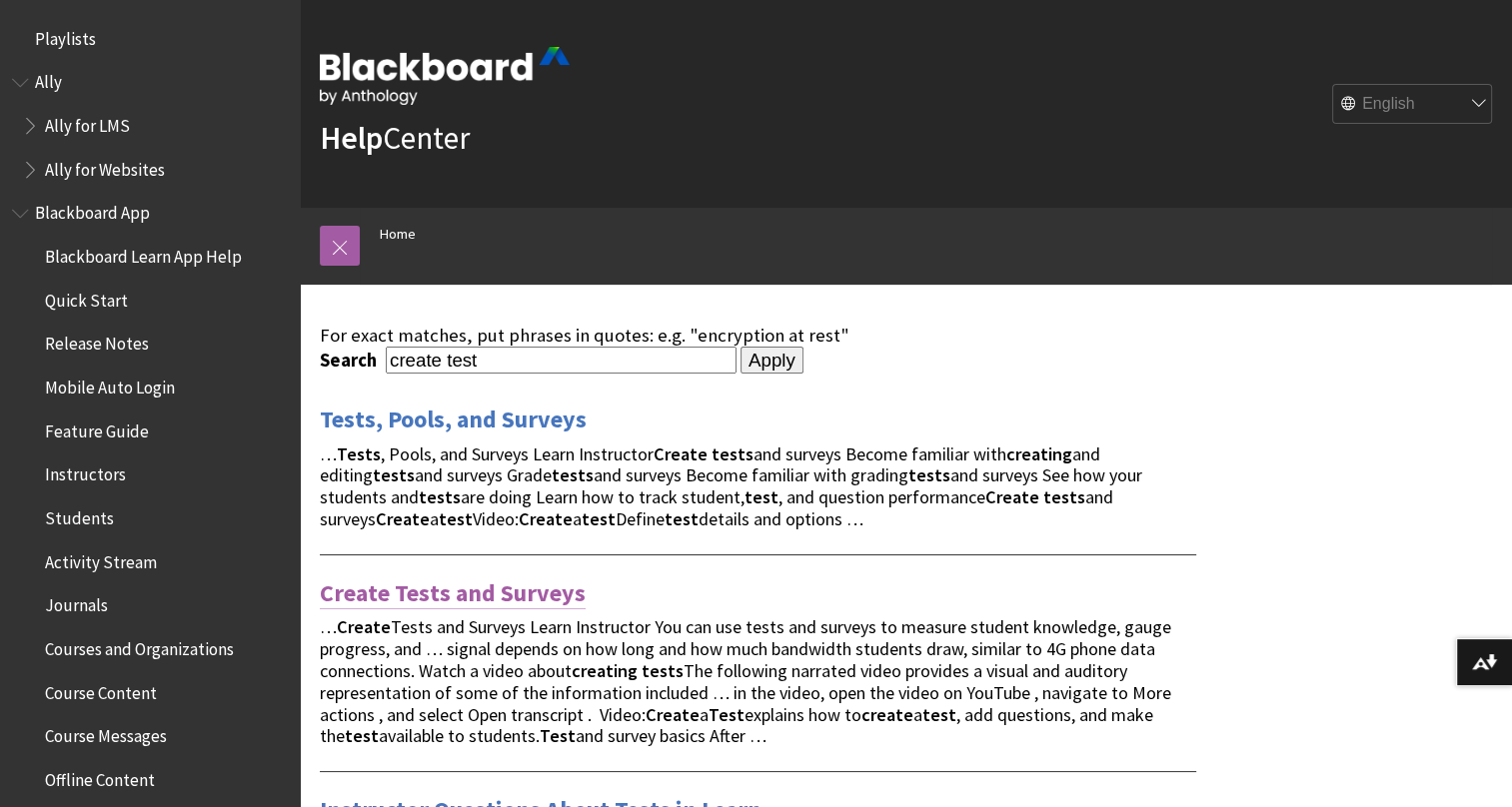click on "Create Tests and Surveys" at bounding box center (453, 593) 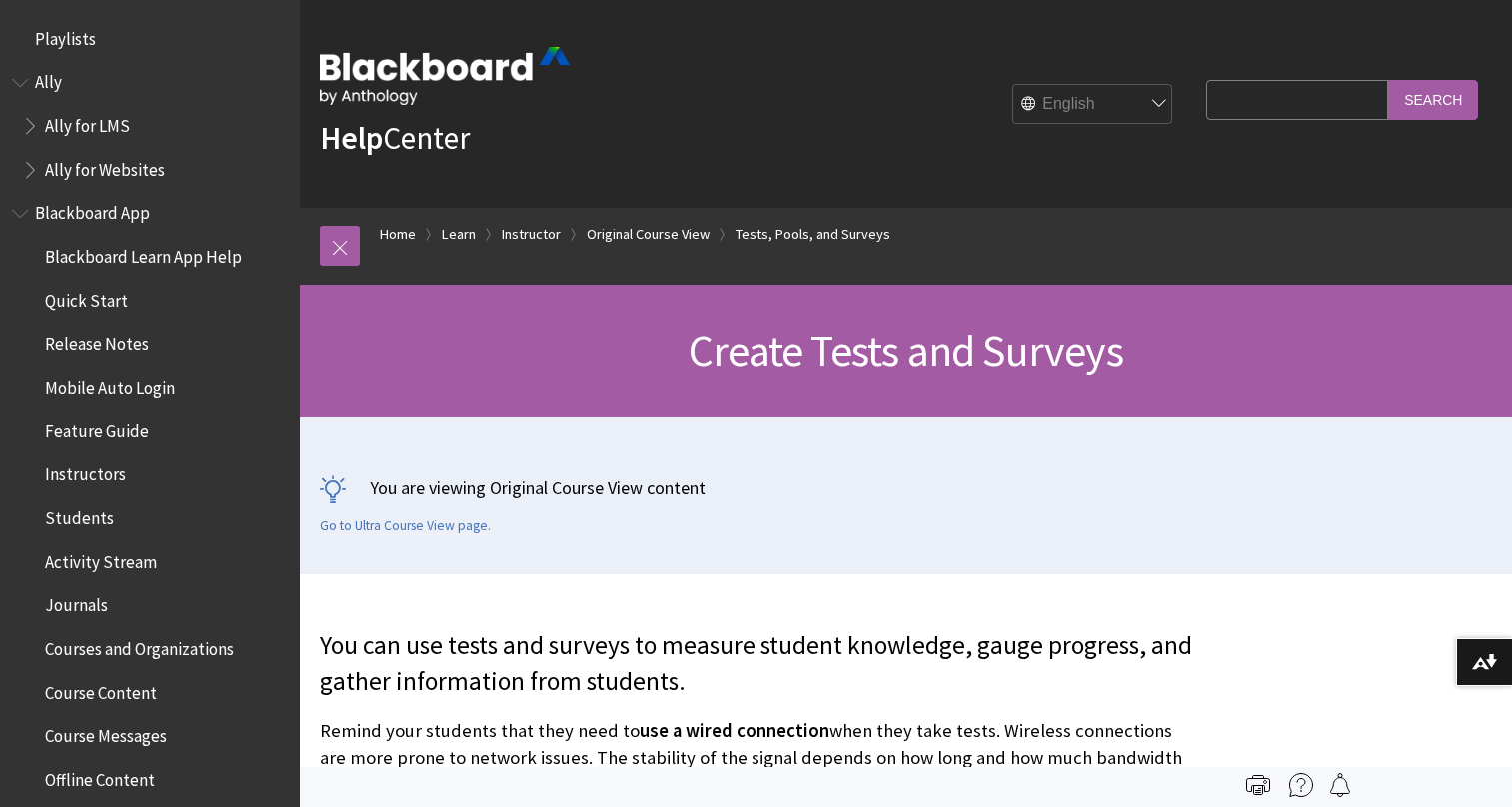scroll, scrollTop: 0, scrollLeft: 0, axis: both 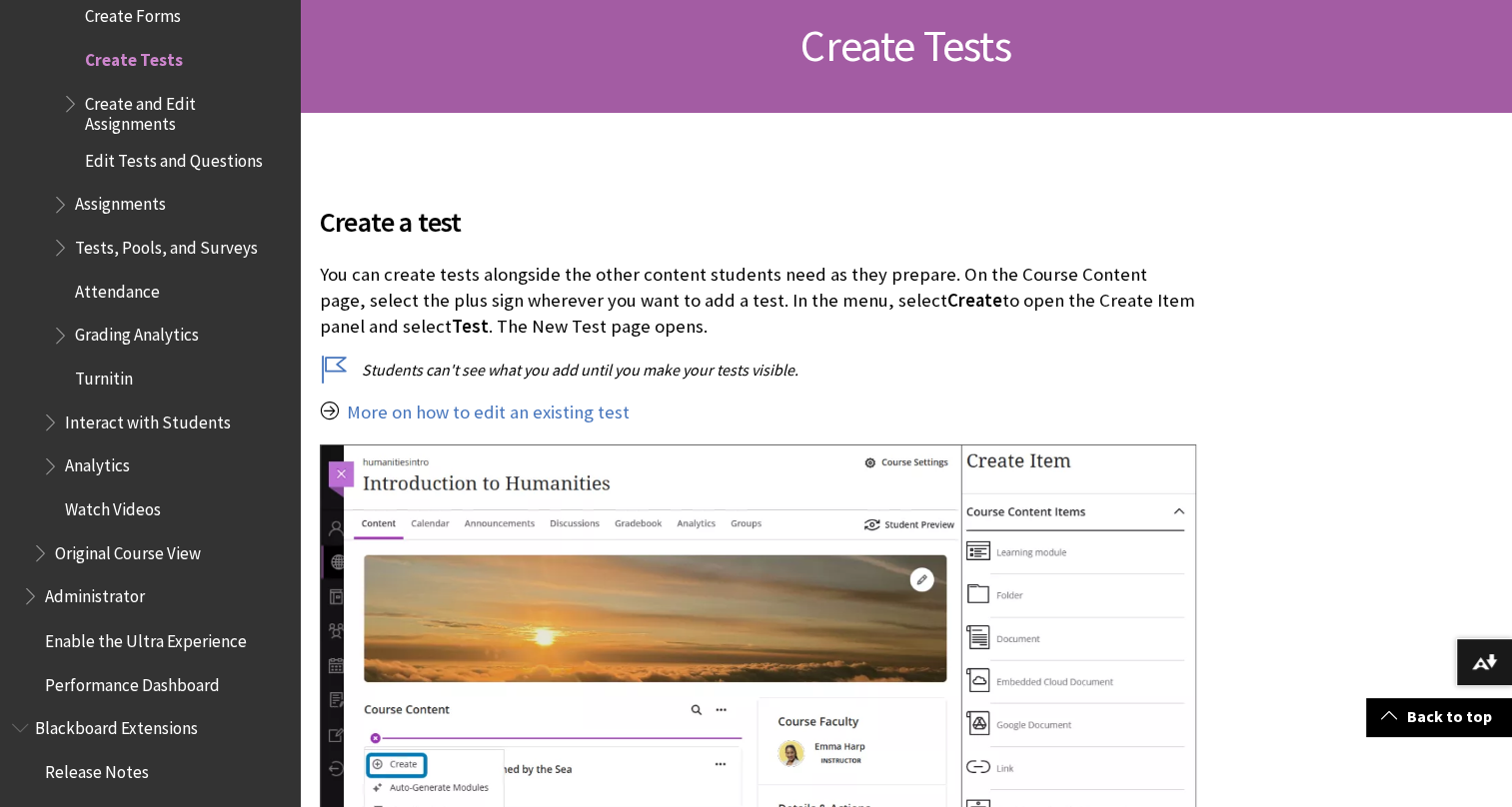 drag, startPoint x: 1138, startPoint y: 358, endPoint x: 1135, endPoint y: 335, distance: 23.194827 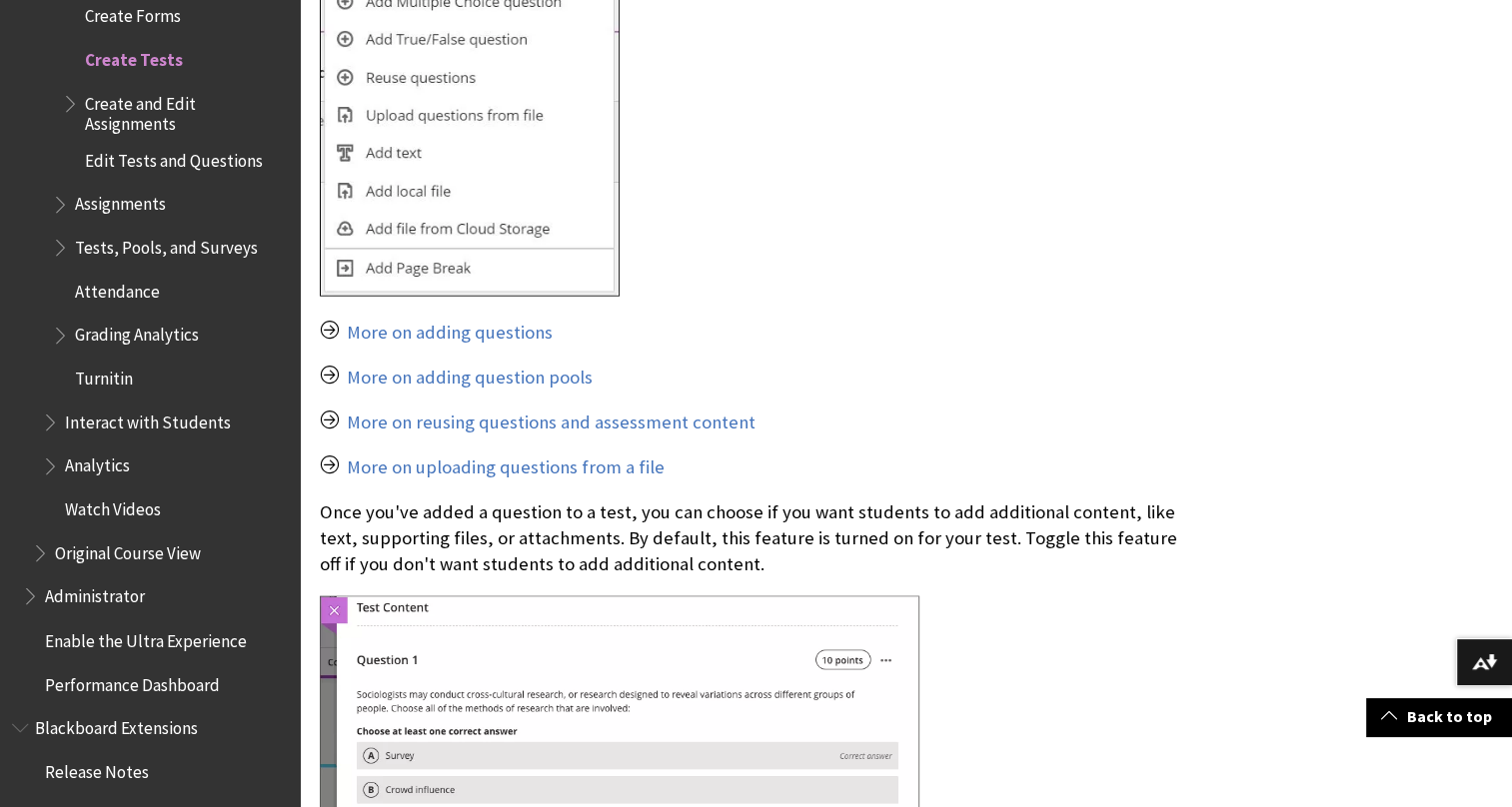 scroll, scrollTop: 4499, scrollLeft: 0, axis: vertical 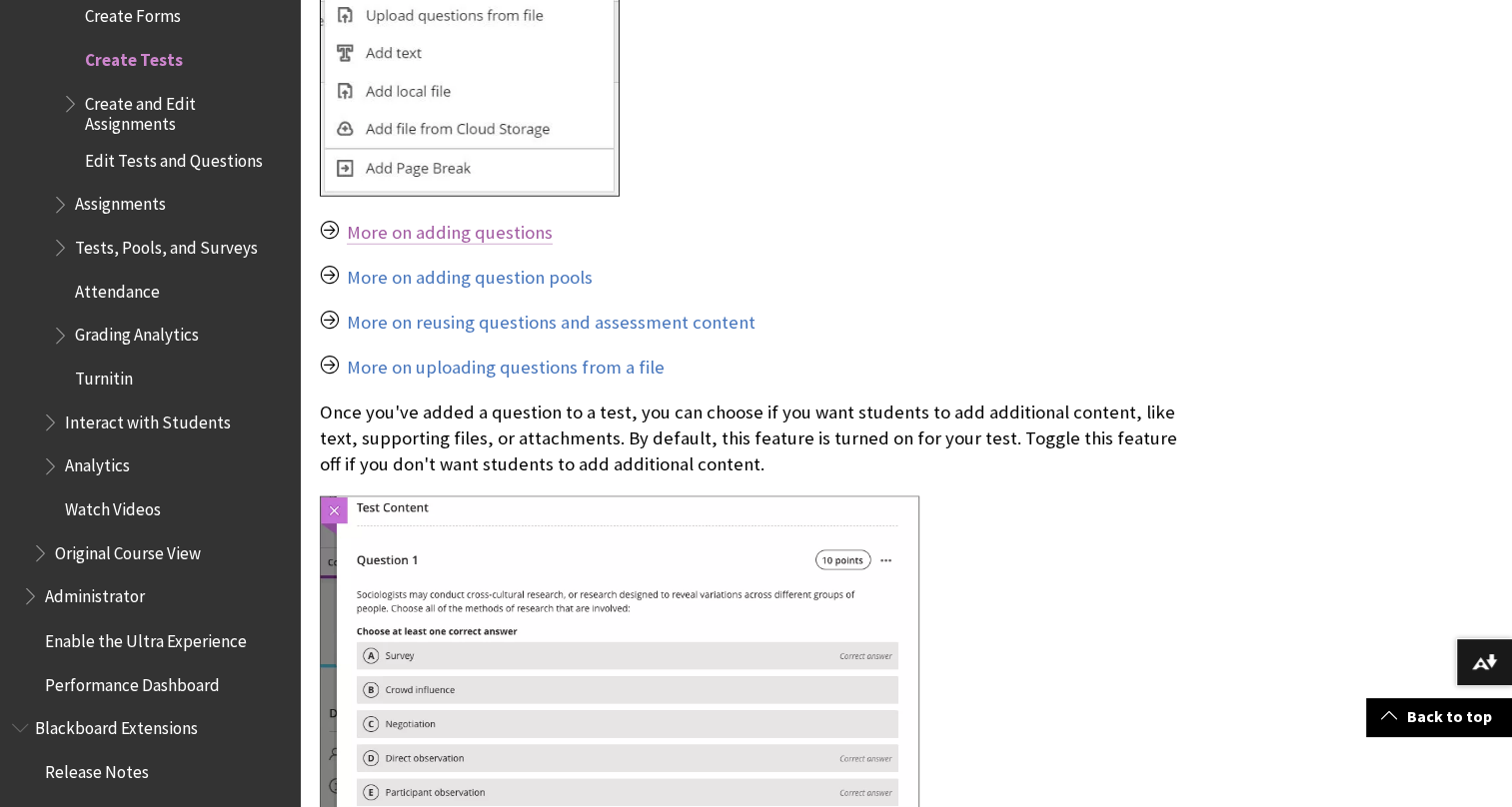 click on "More on adding questions" at bounding box center [450, 233] 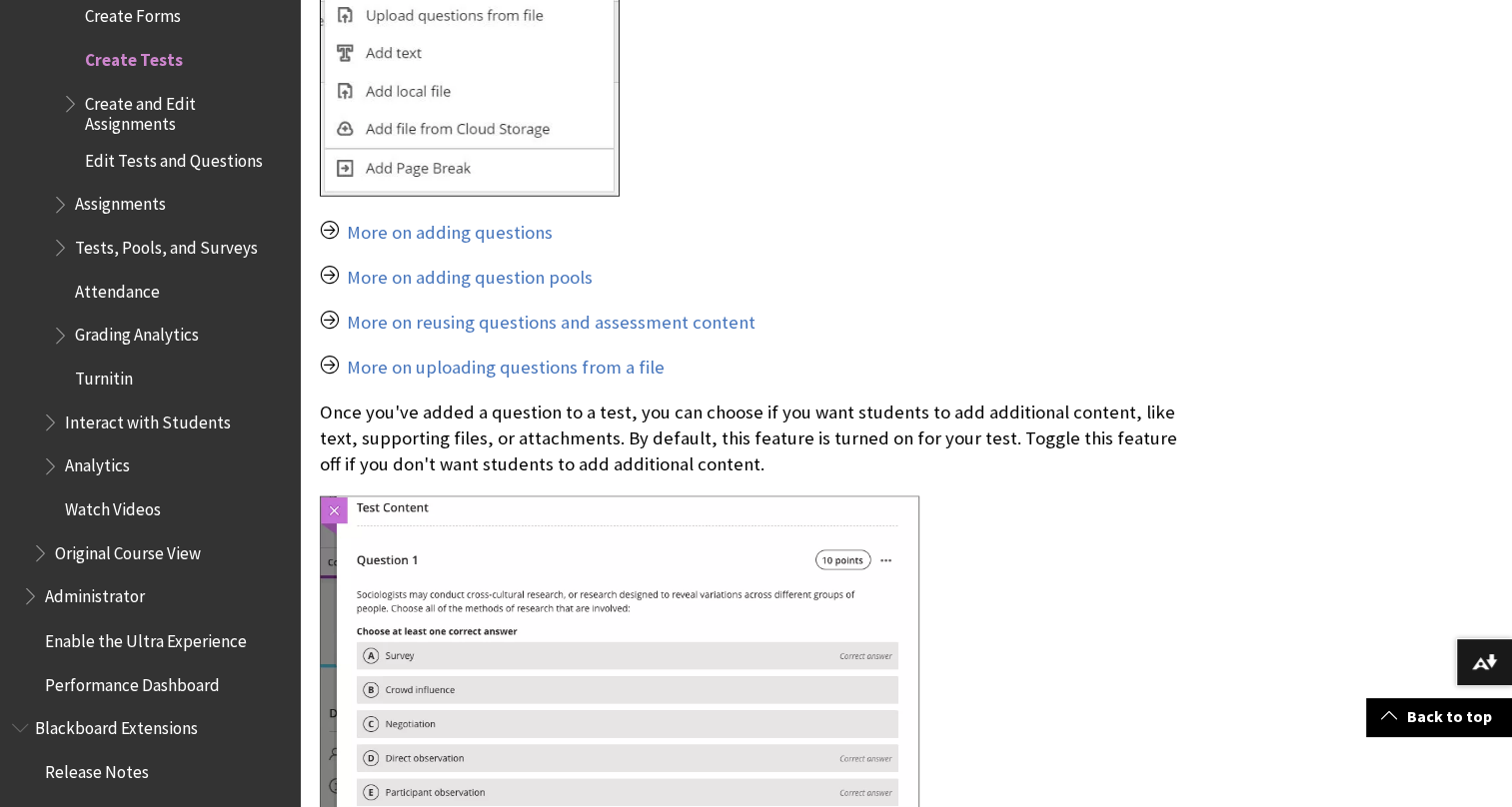 scroll, scrollTop: 14778, scrollLeft: 0, axis: vertical 